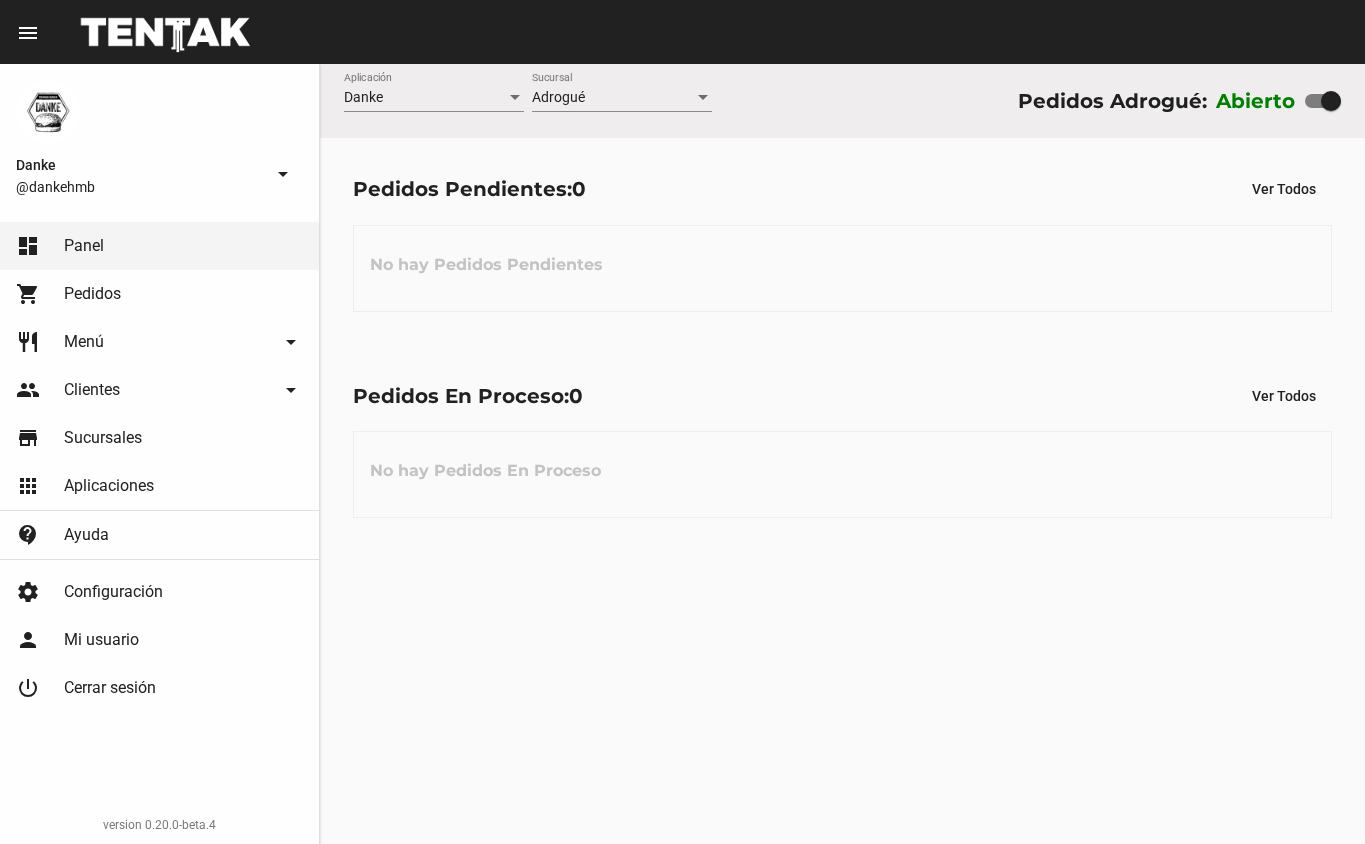 scroll, scrollTop: 0, scrollLeft: 0, axis: both 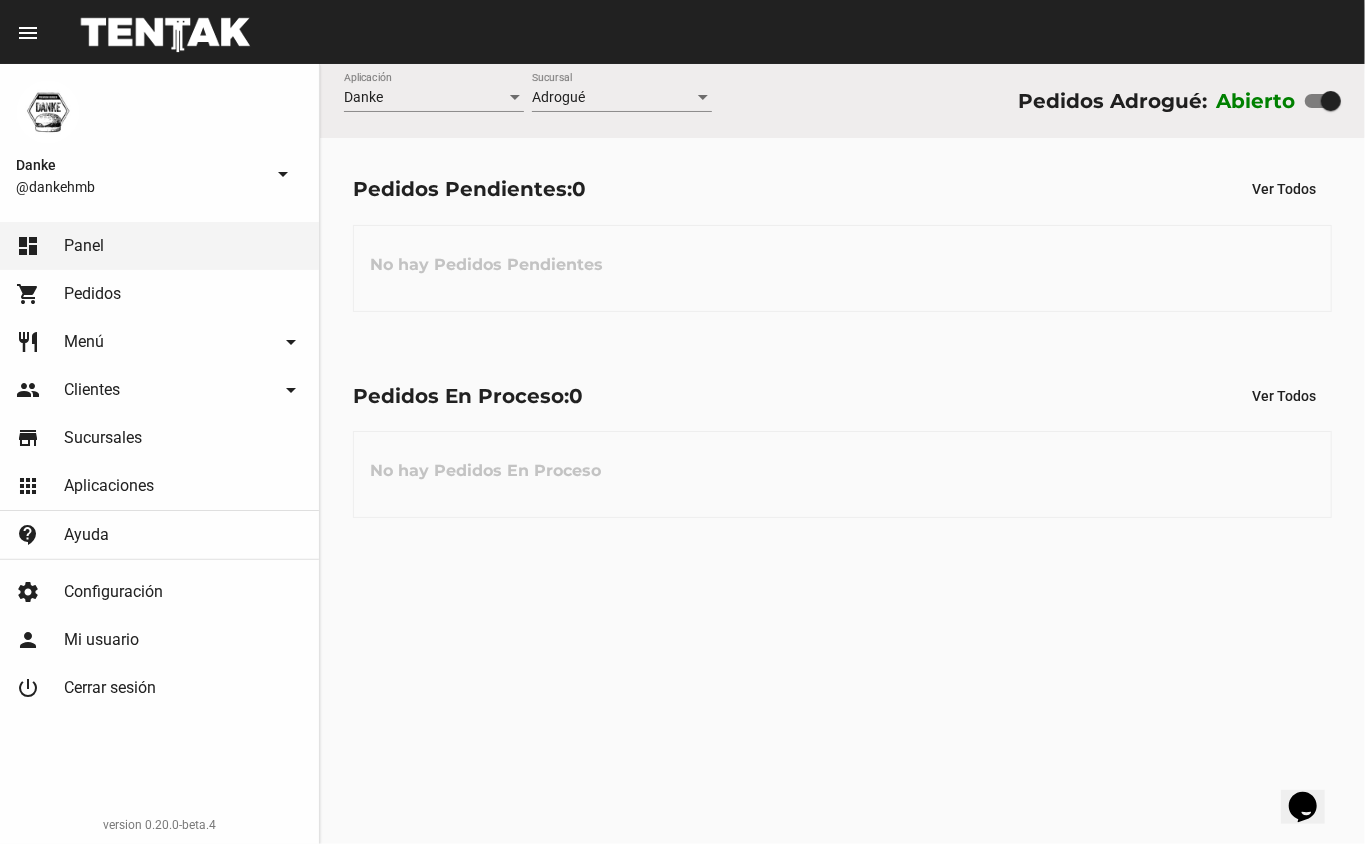 drag, startPoint x: 560, startPoint y: 13, endPoint x: 118, endPoint y: -31, distance: 444.18463 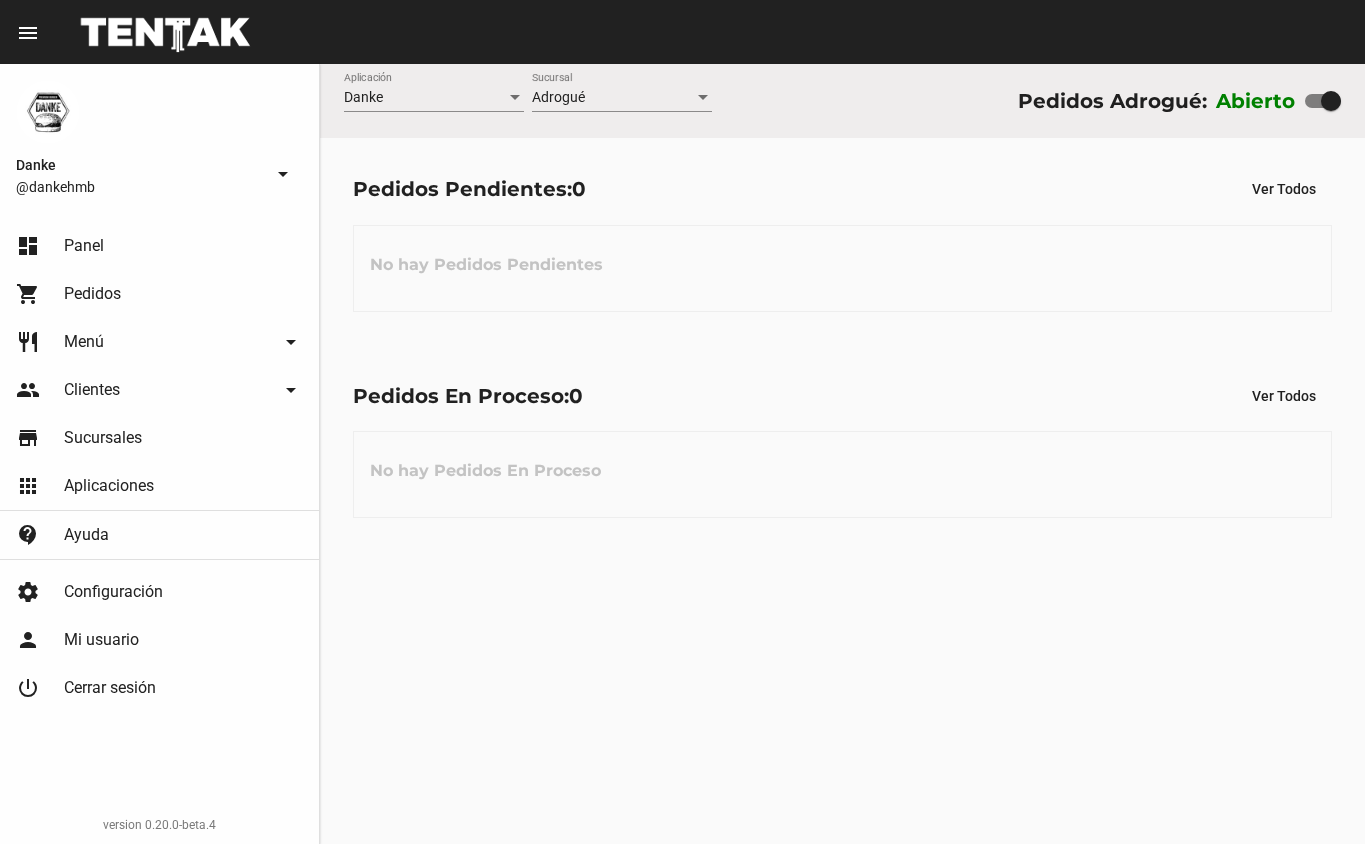 scroll, scrollTop: 0, scrollLeft: 0, axis: both 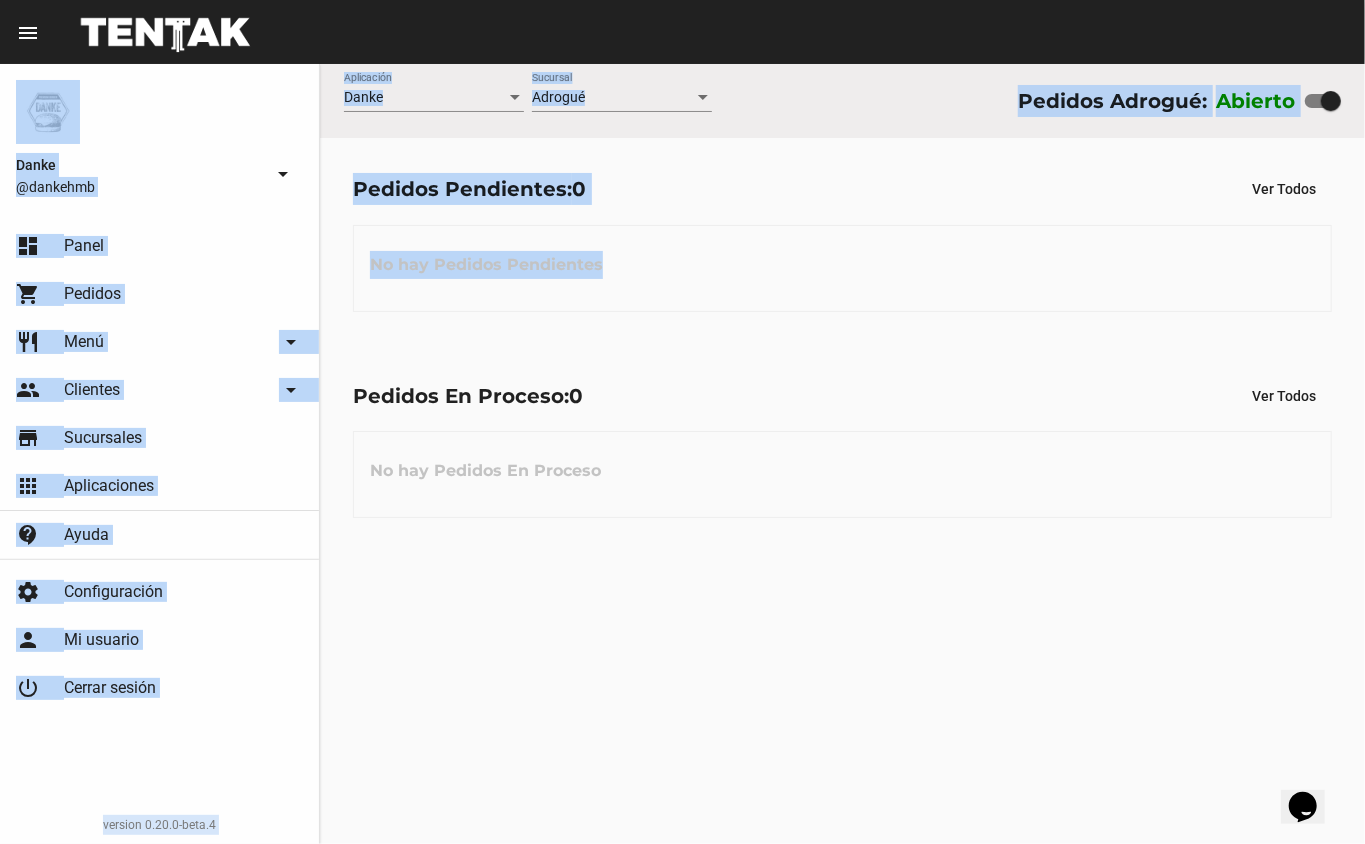 drag, startPoint x: 0, startPoint y: 0, endPoint x: 104, endPoint y: 26, distance: 107.200745 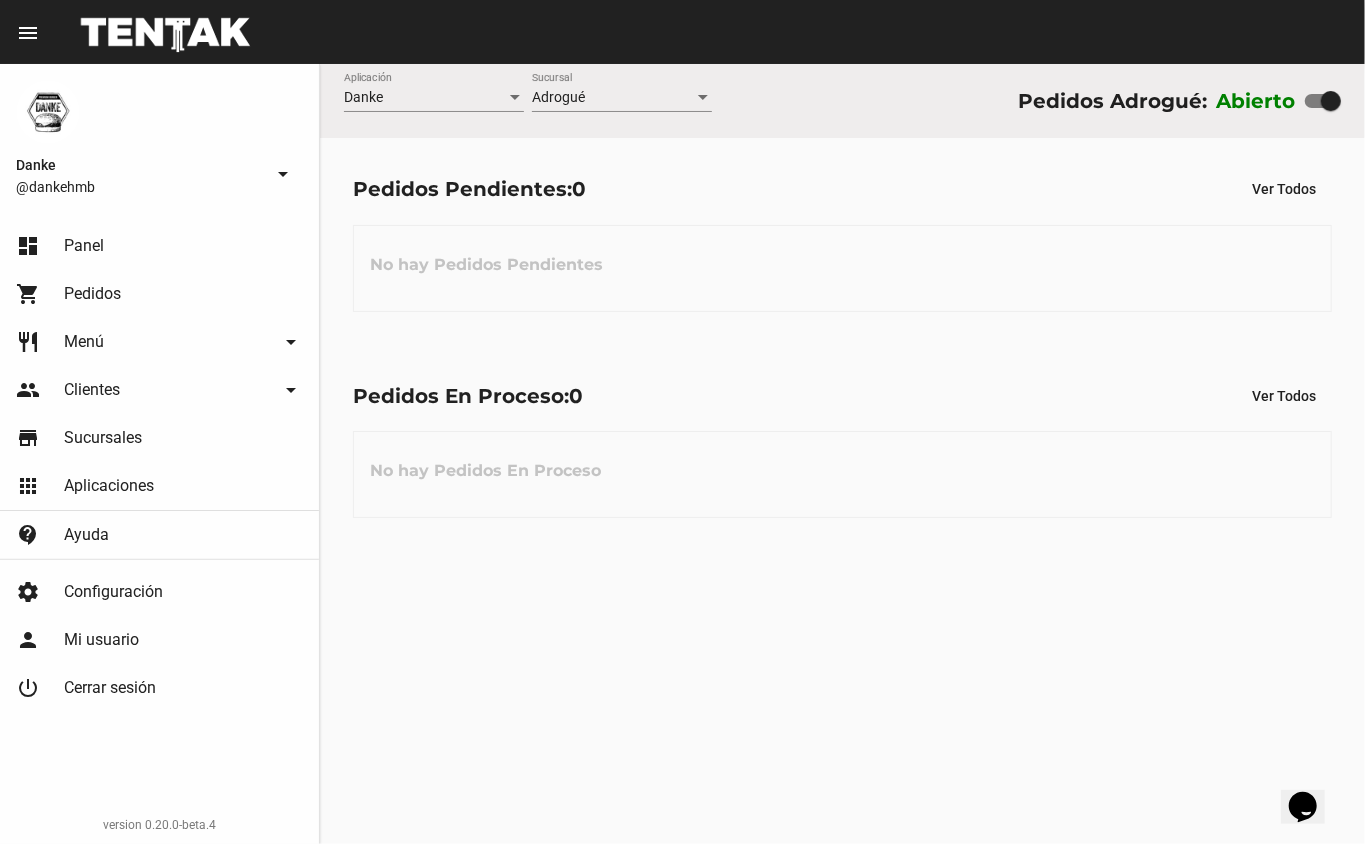 click on "Danke Aplicación Adrogué Sucursal Pedidos Adrogué: Abierto   Pedidos Pendientes:  0 Ver Todos No hay Pedidos Pendientes Pedidos En Proceso:  0 Ver Todos No hay Pedidos En Proceso" 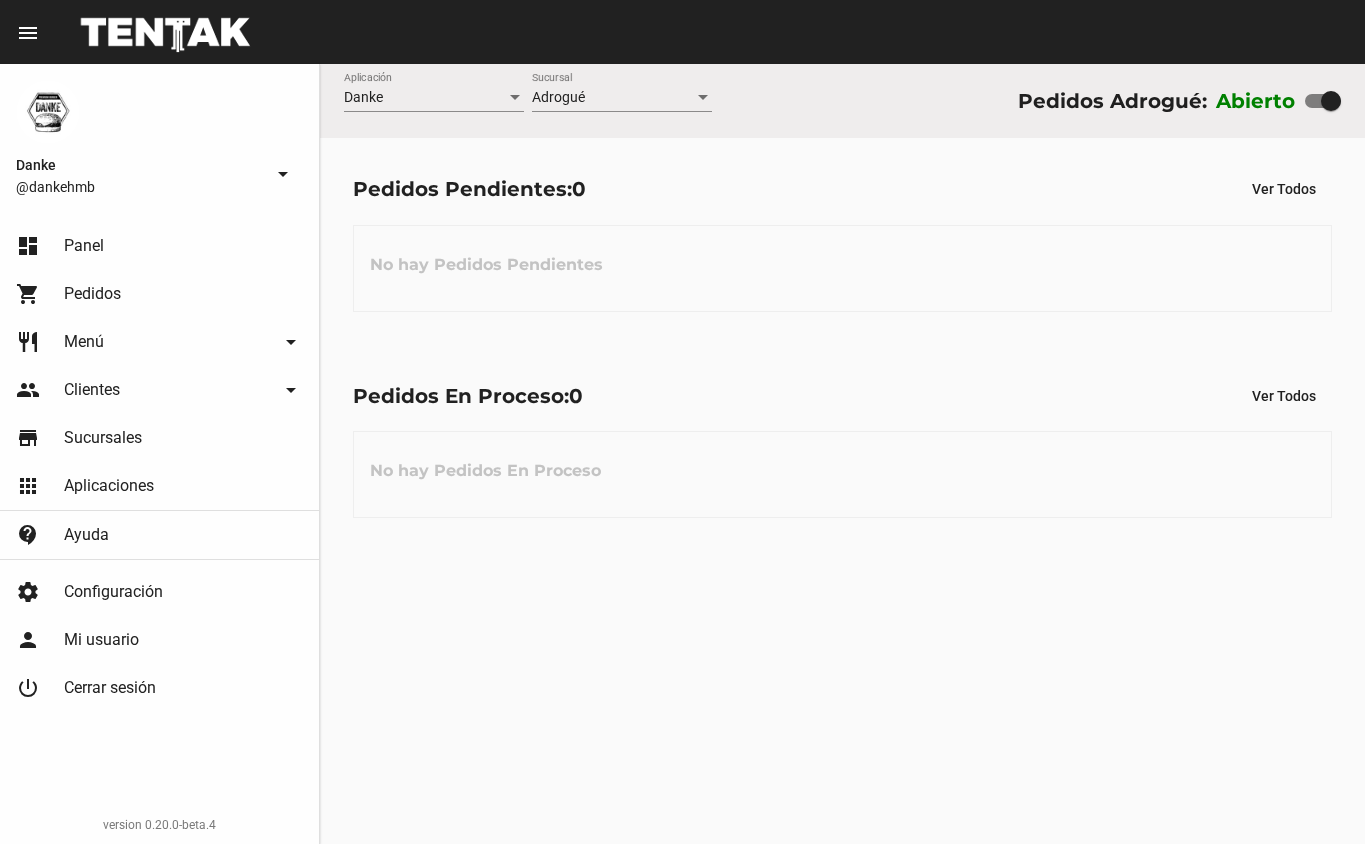 scroll, scrollTop: 0, scrollLeft: 0, axis: both 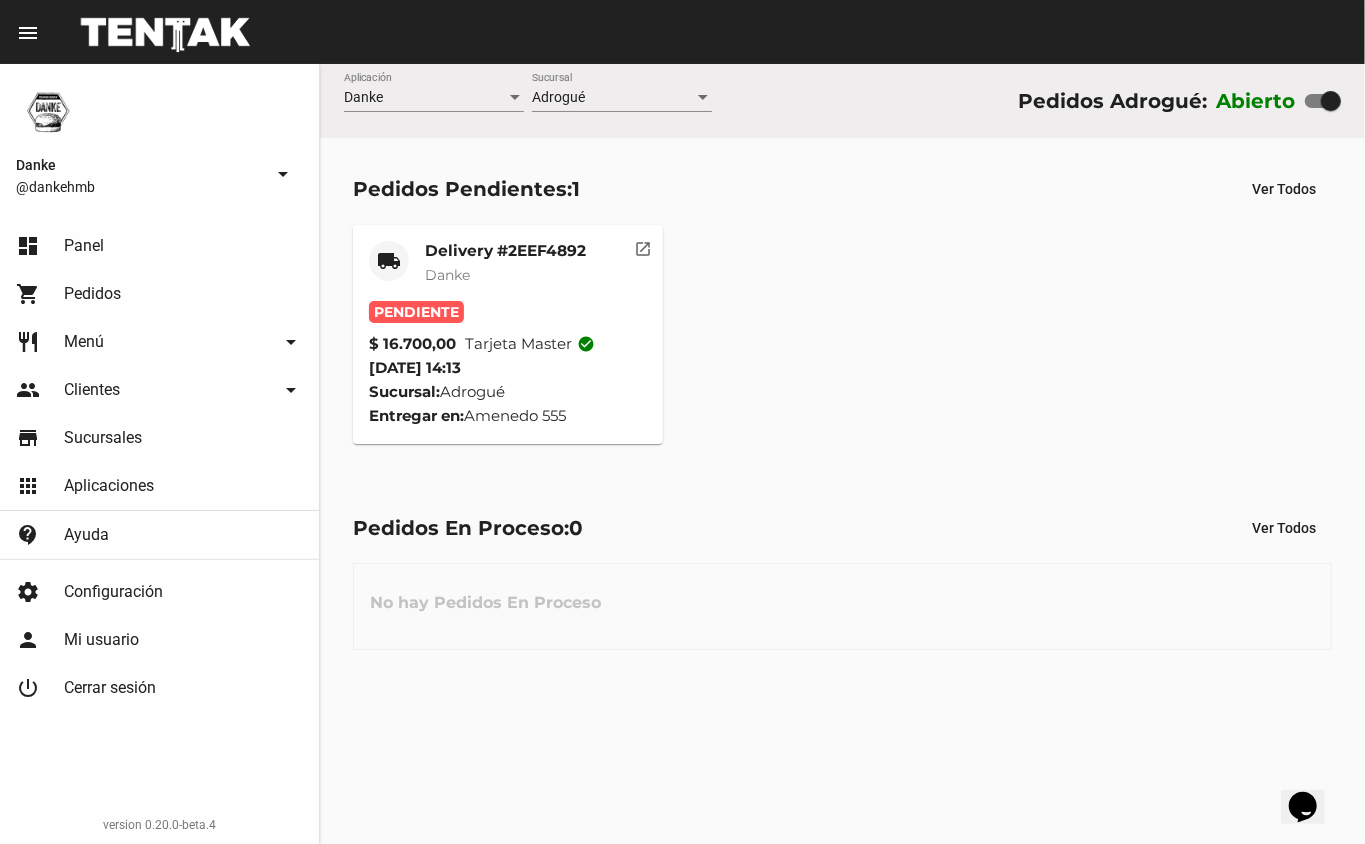 click on "Delivery #2EEF4892" 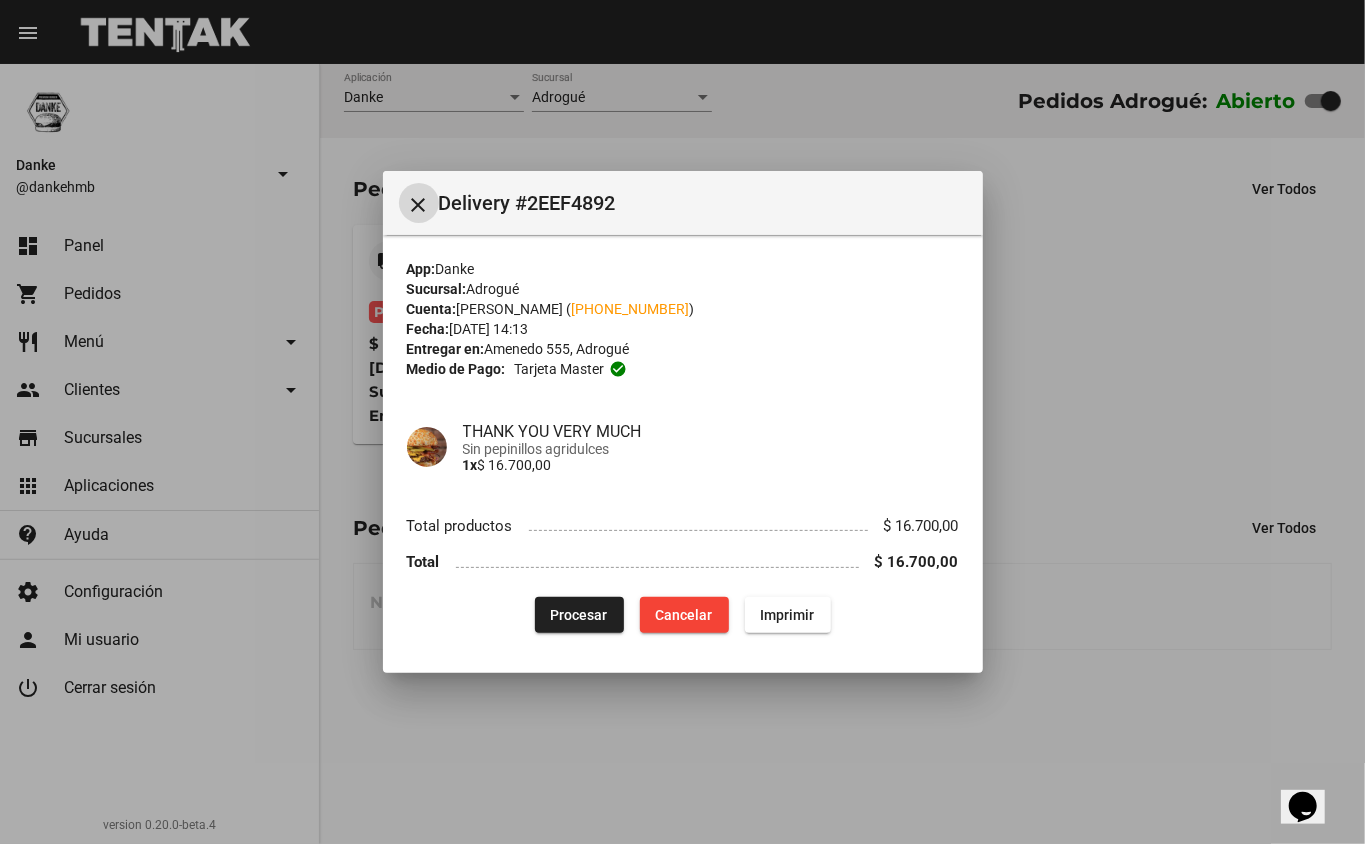 type 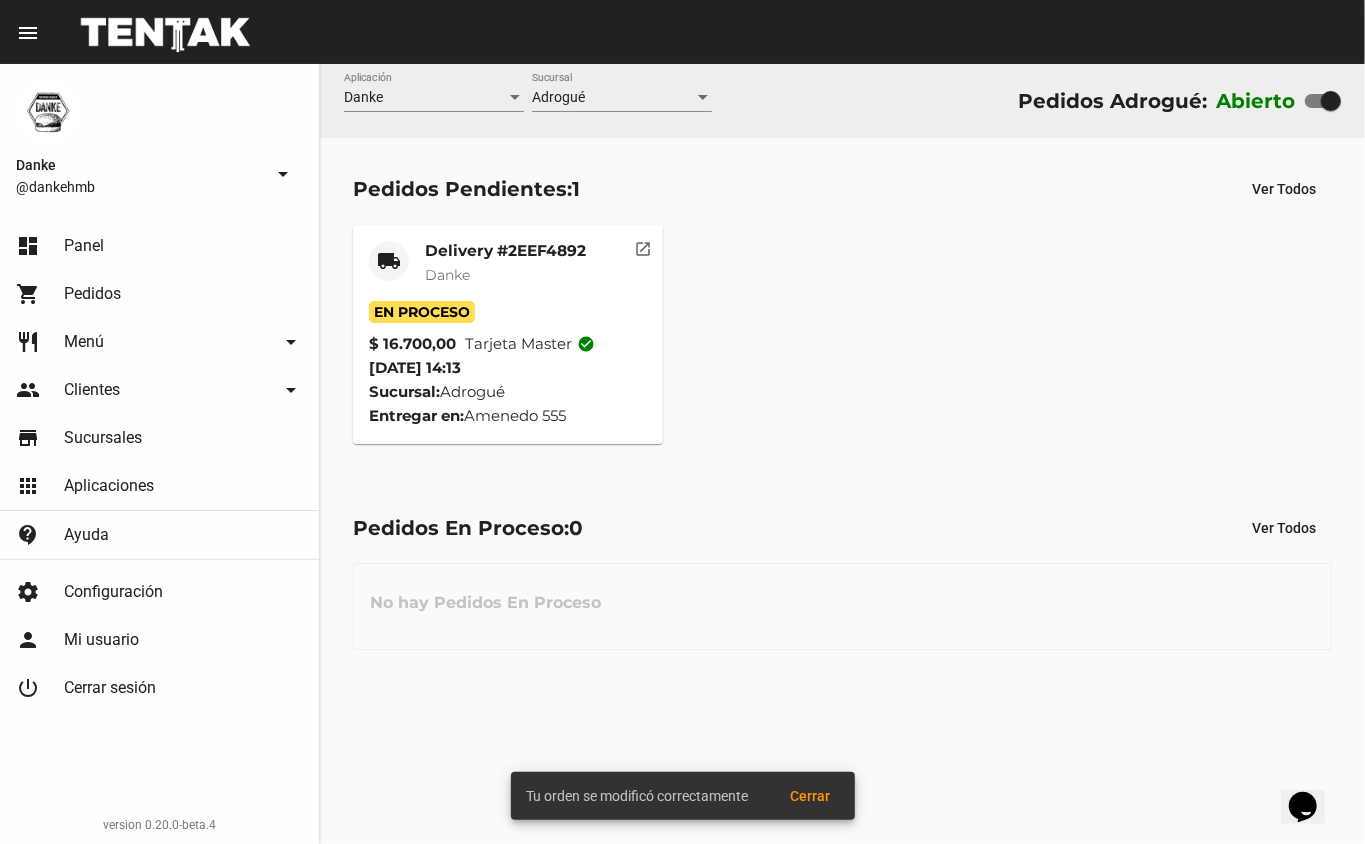 click on "Danke" 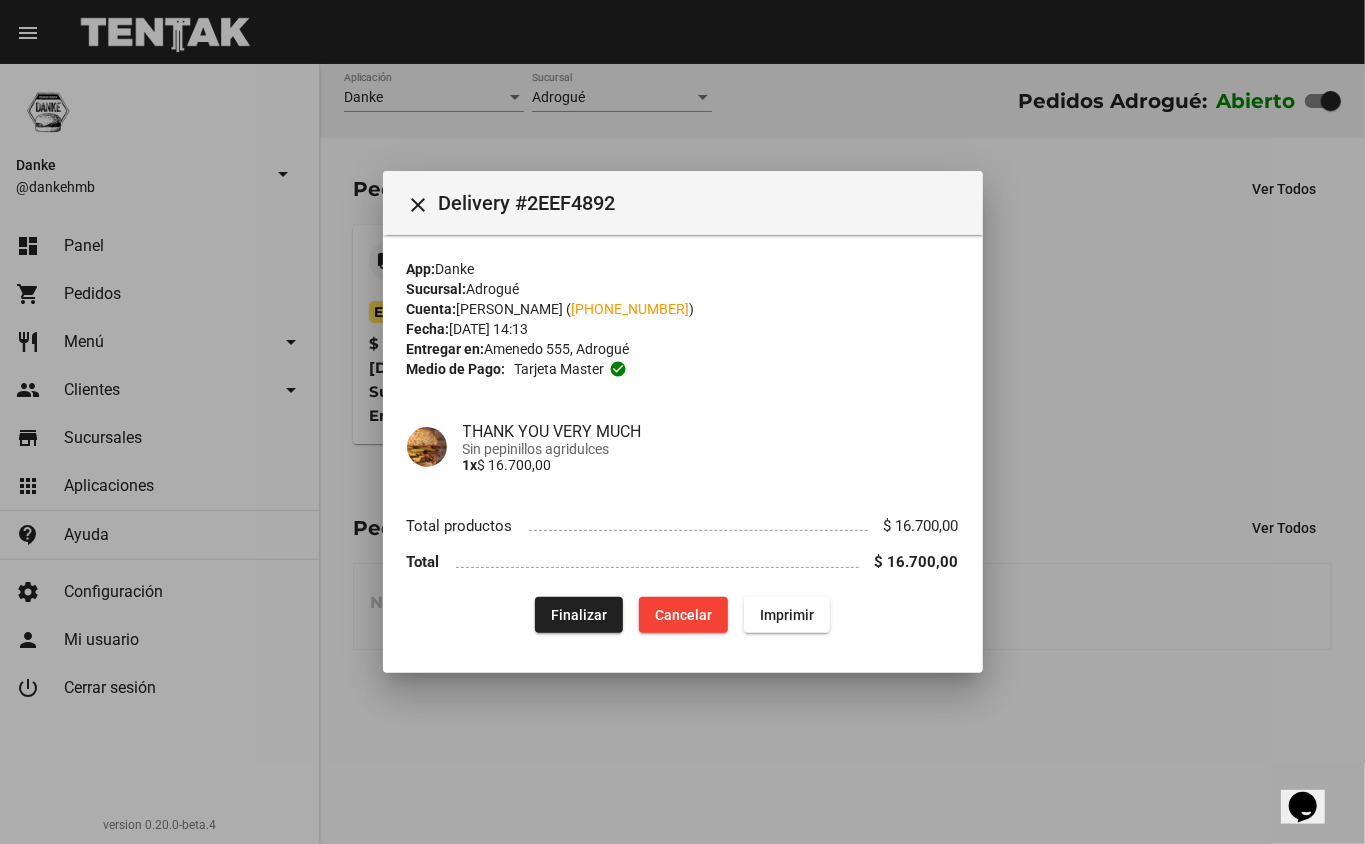click at bounding box center [682, 422] 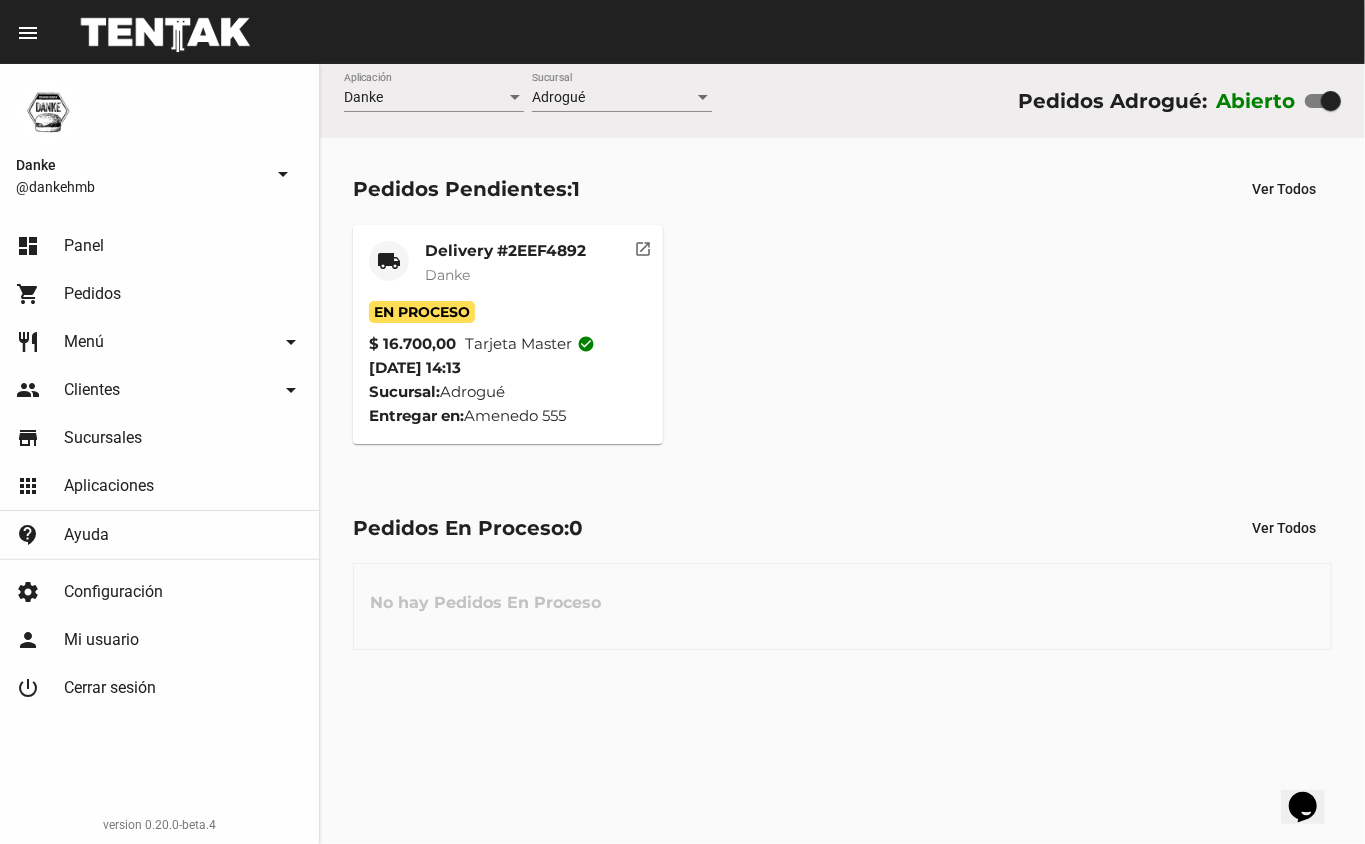 click on "Delivery #2EEF4892" 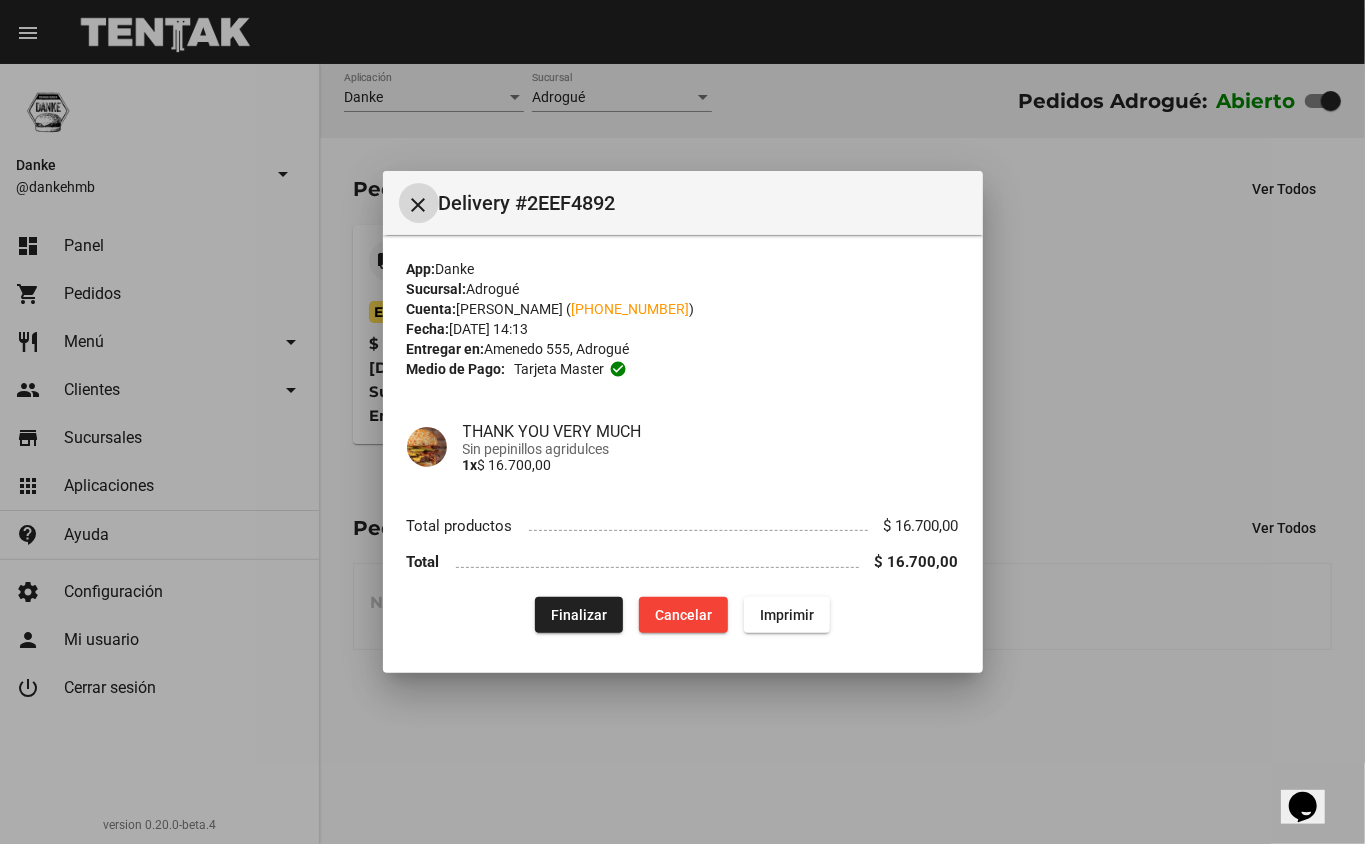 click on "close" at bounding box center (419, 205) 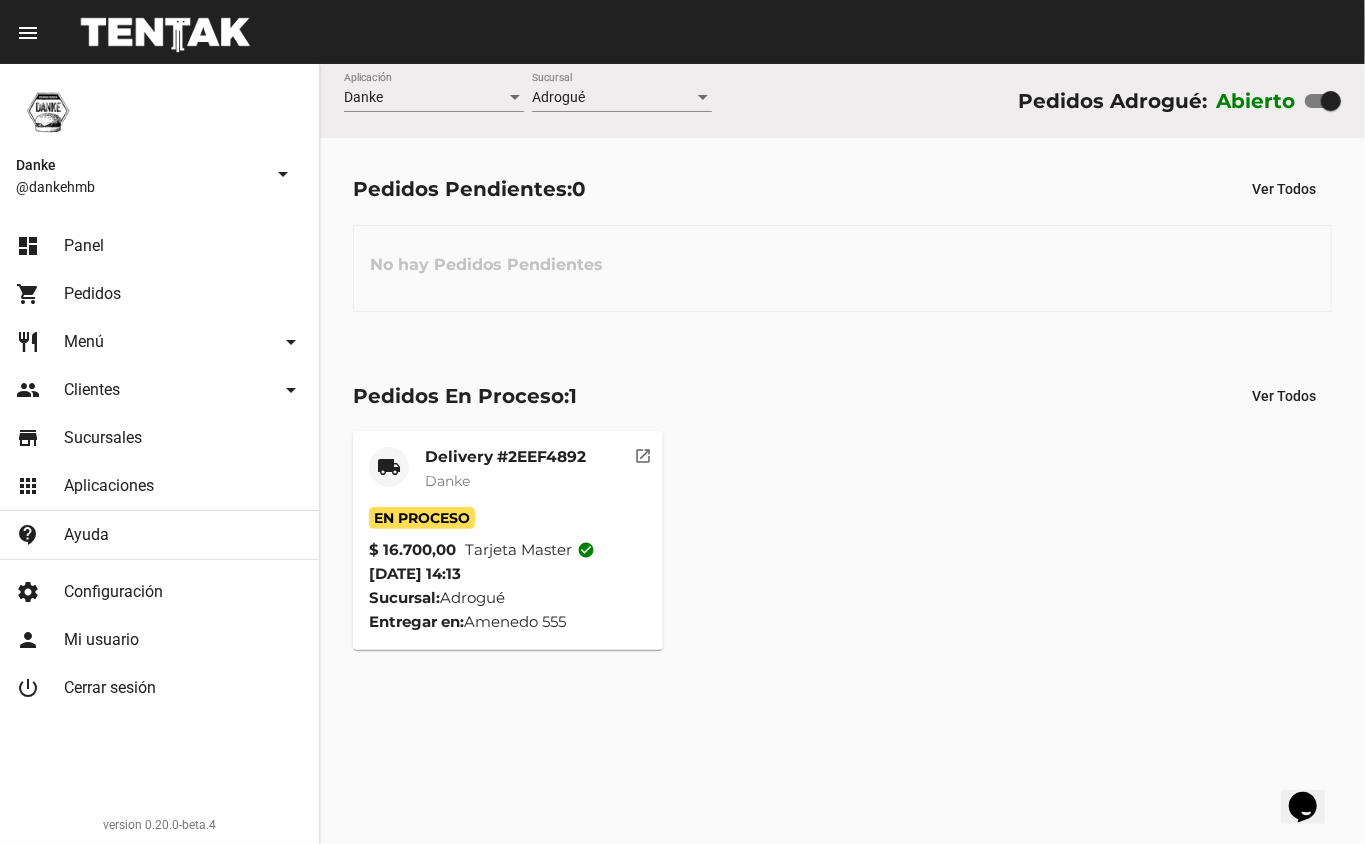 click on "Danke" 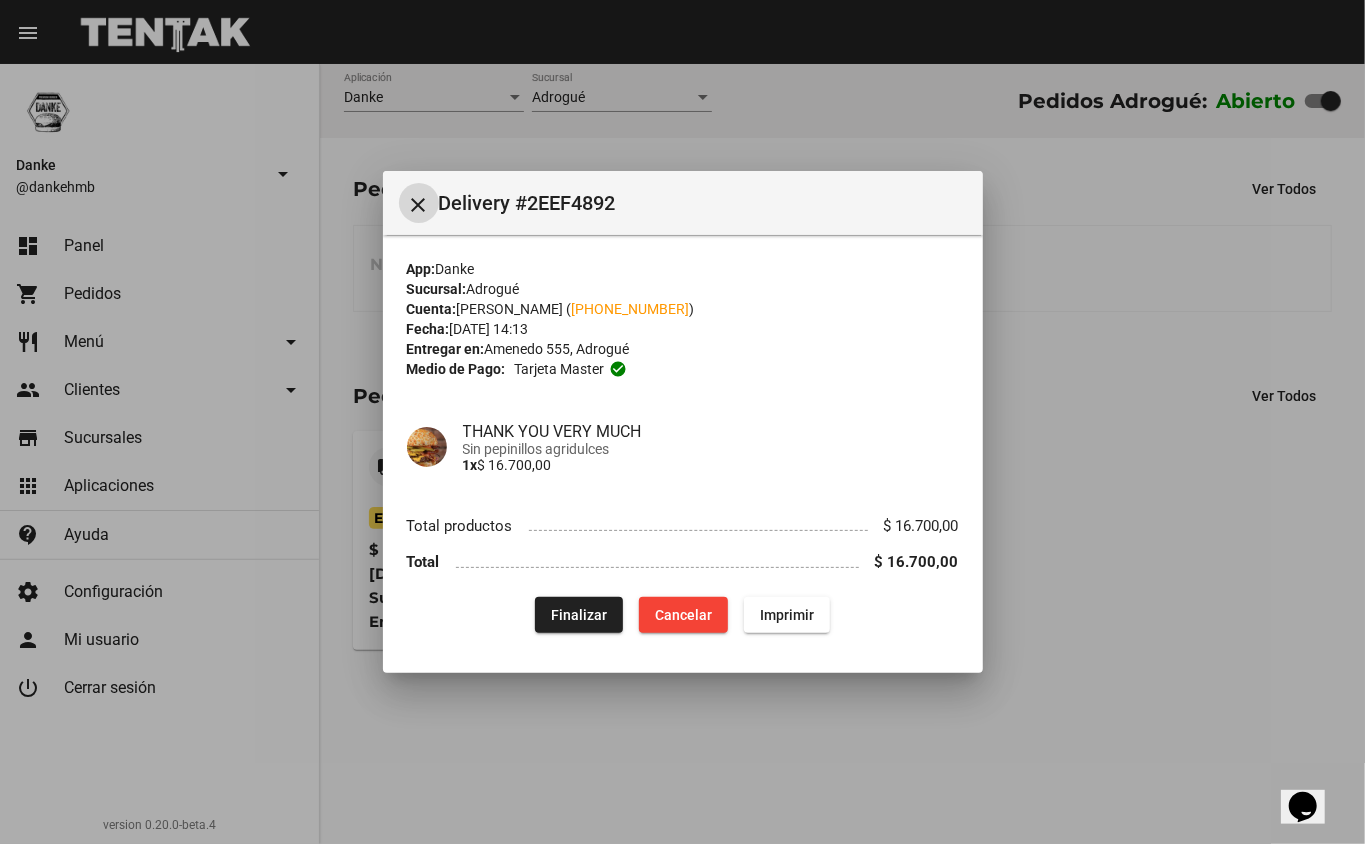 click on "Finalizar" 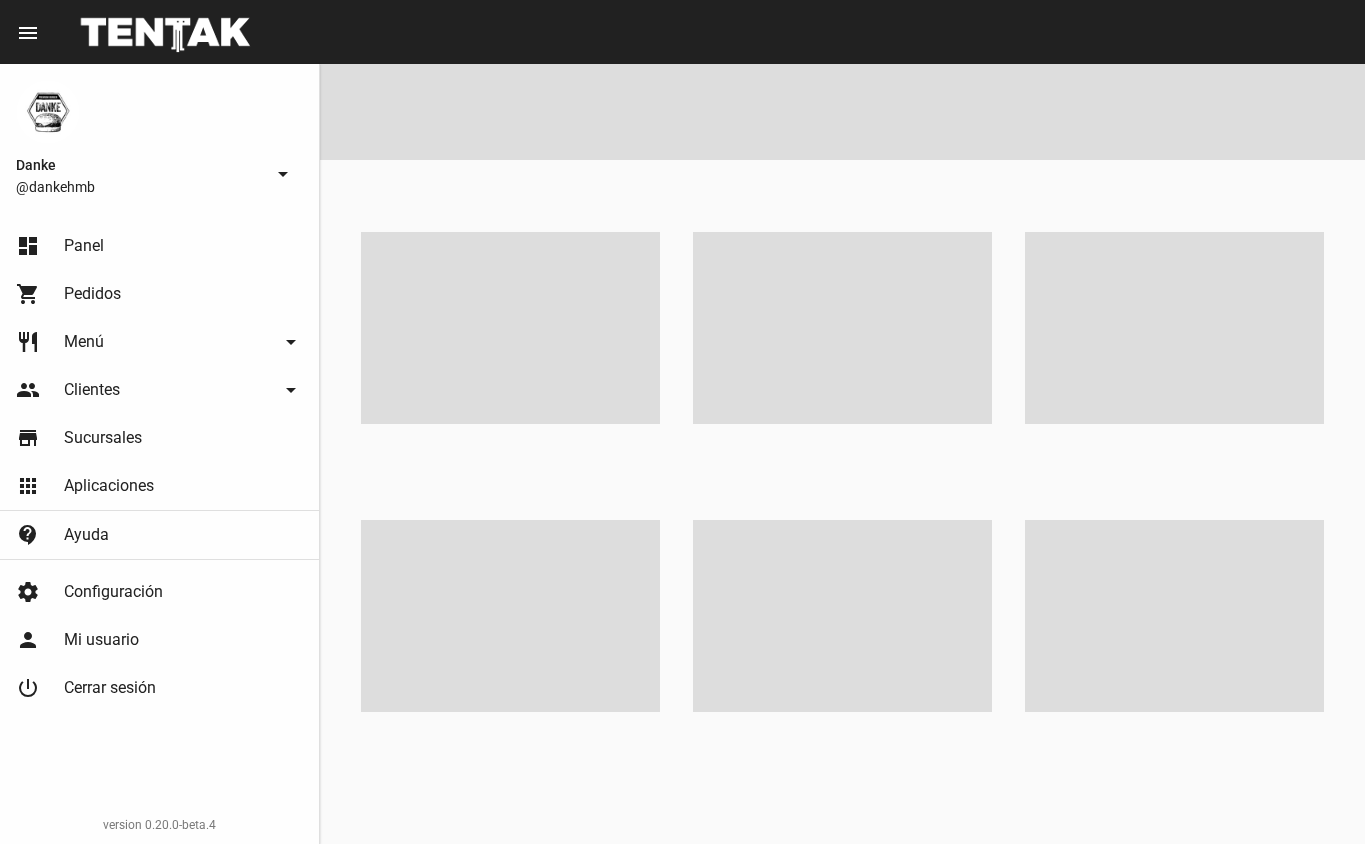 scroll, scrollTop: 0, scrollLeft: 0, axis: both 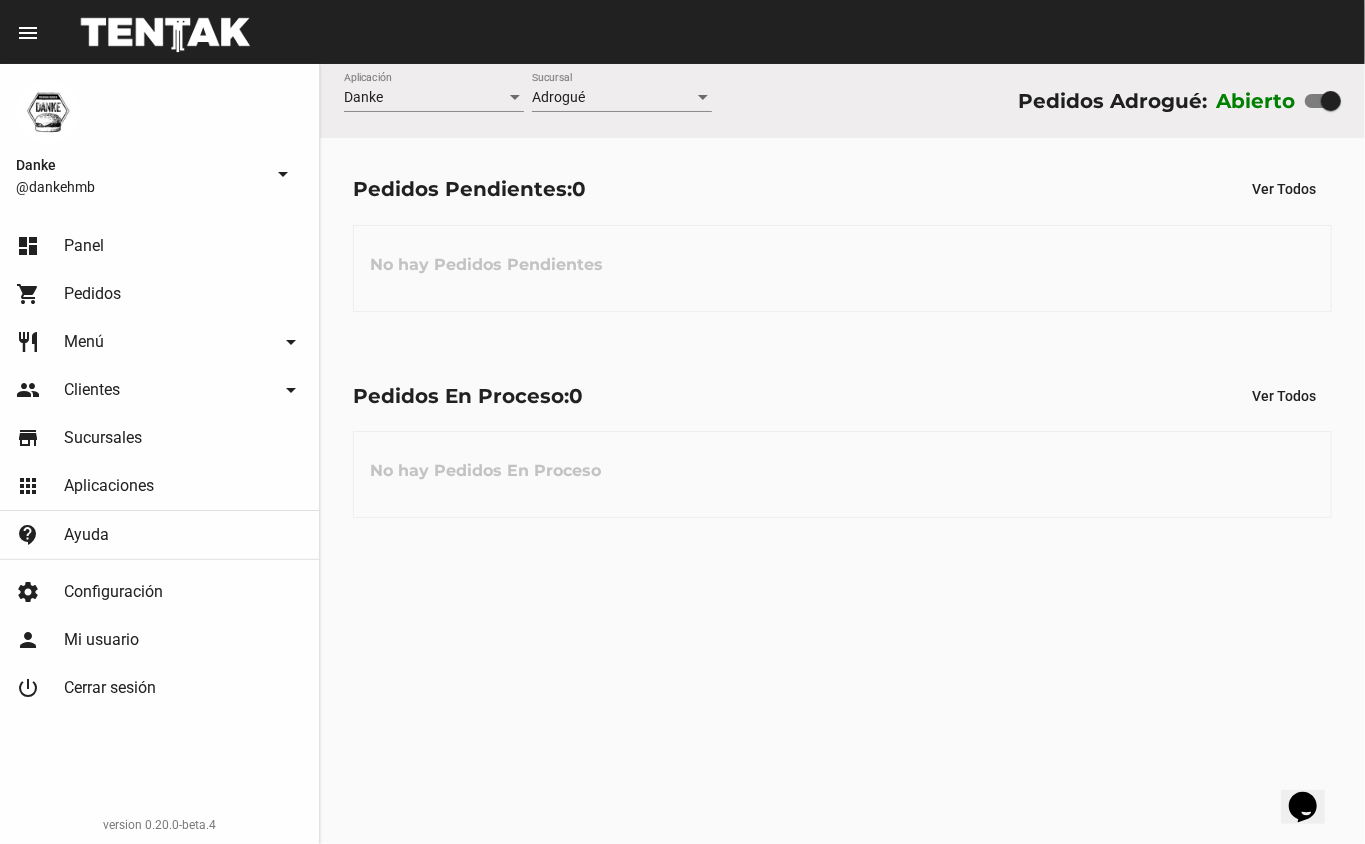 drag, startPoint x: 613, startPoint y: 762, endPoint x: 738, endPoint y: 564, distance: 234.15593 